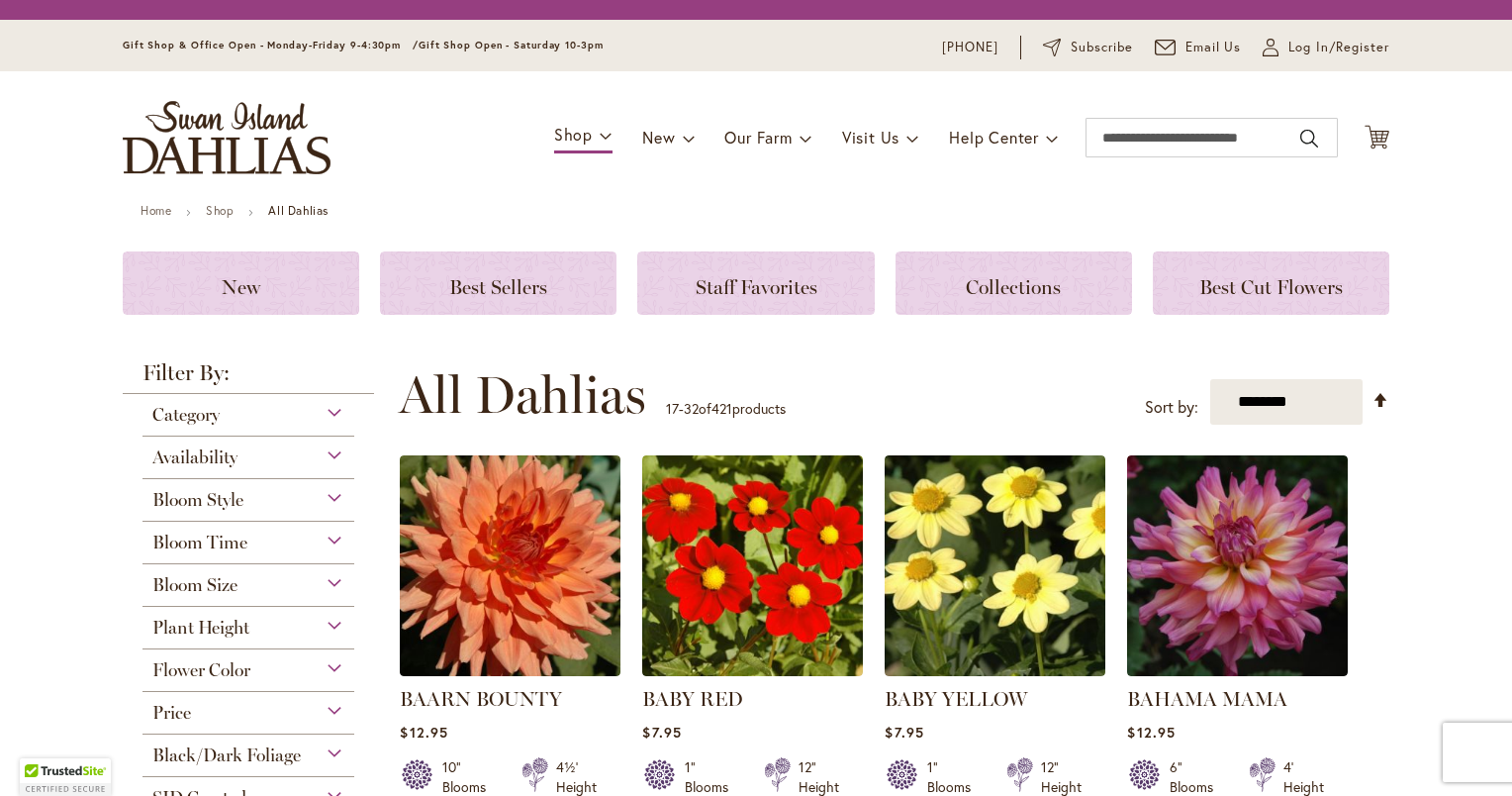 scroll, scrollTop: 0, scrollLeft: 0, axis: both 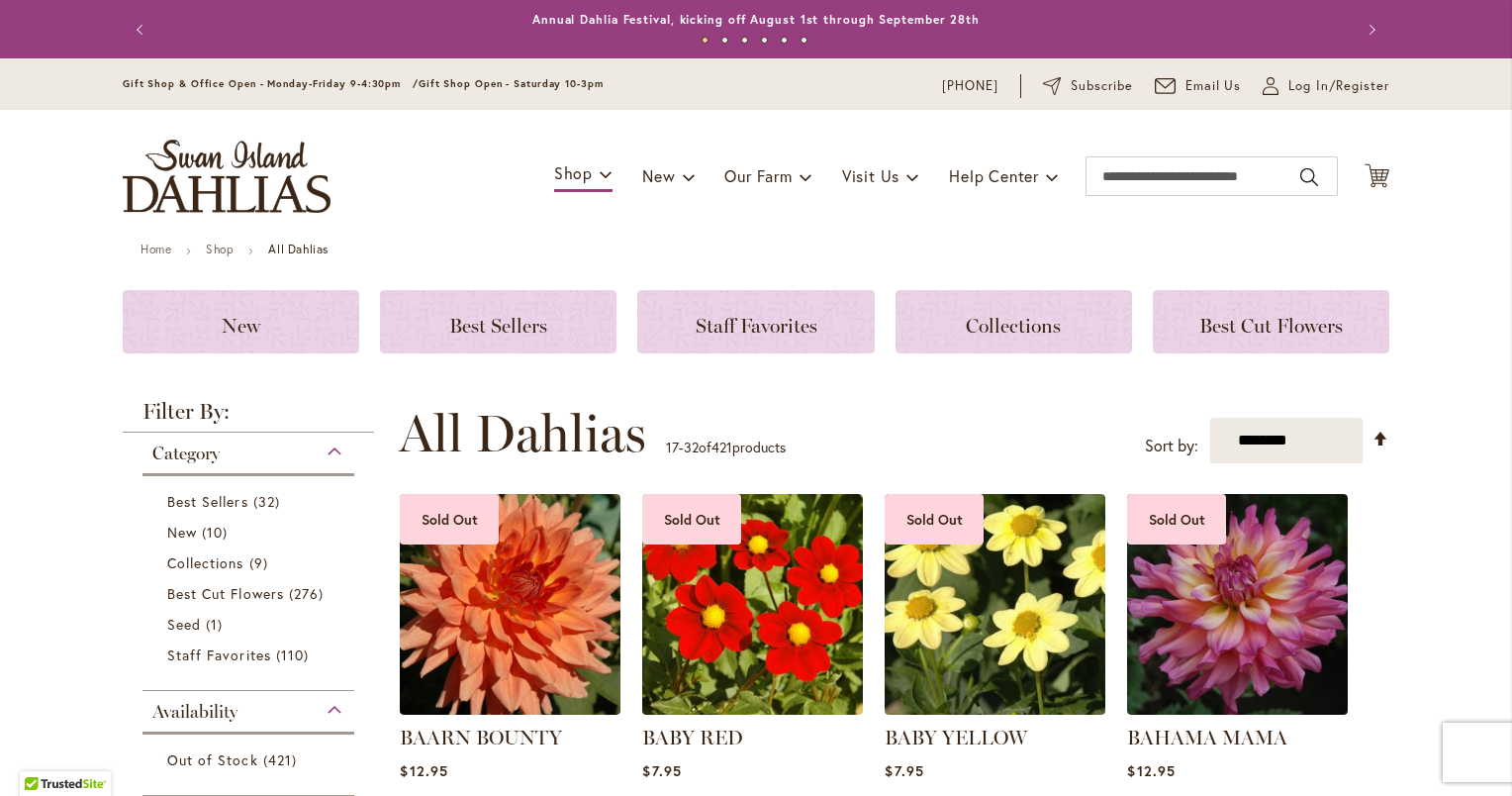 type on "**********" 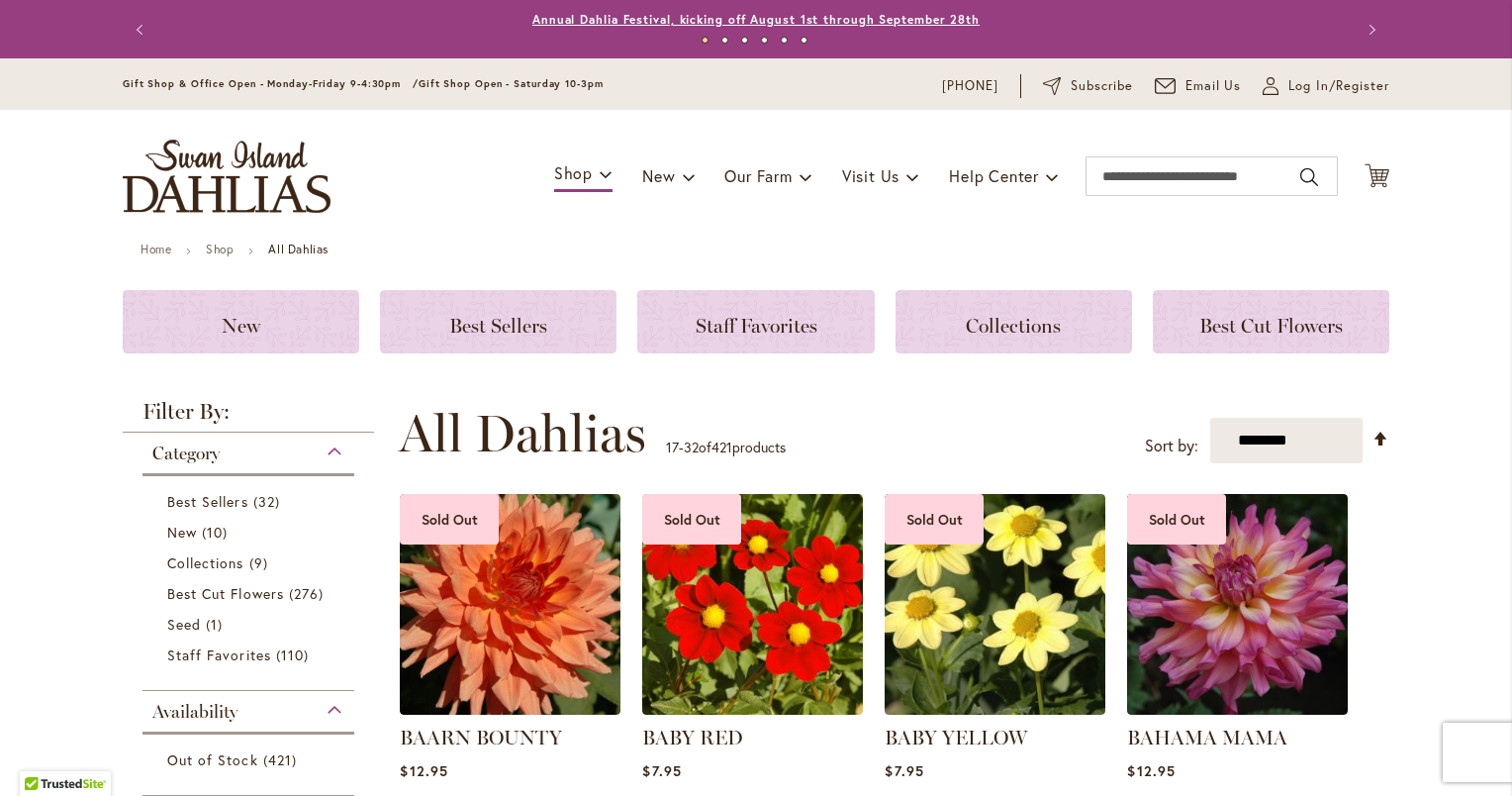 click on "Annual Dahlia Festival, kicking off August 1st through September 28th" at bounding box center (756, 19) 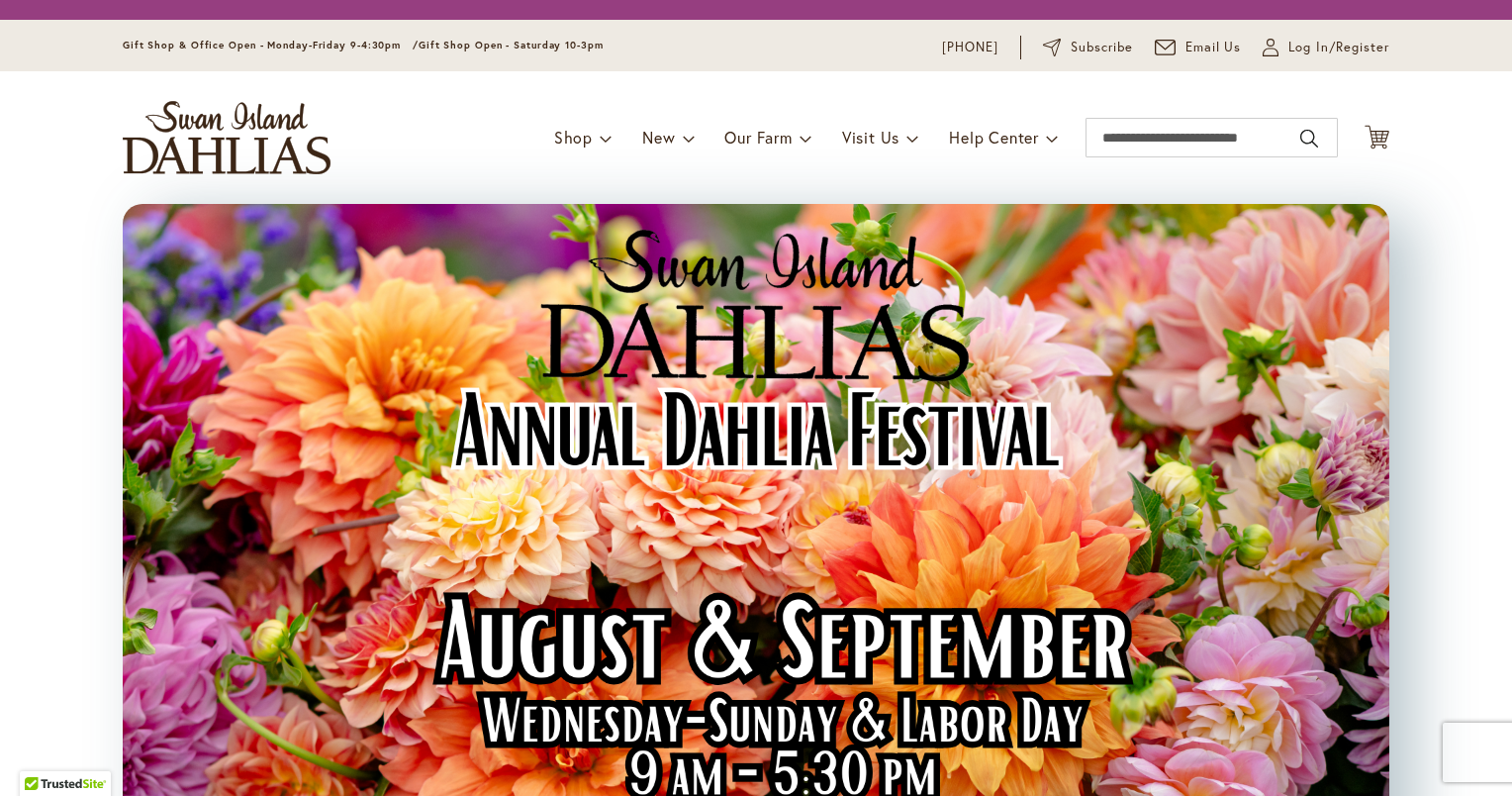 scroll, scrollTop: 0, scrollLeft: 0, axis: both 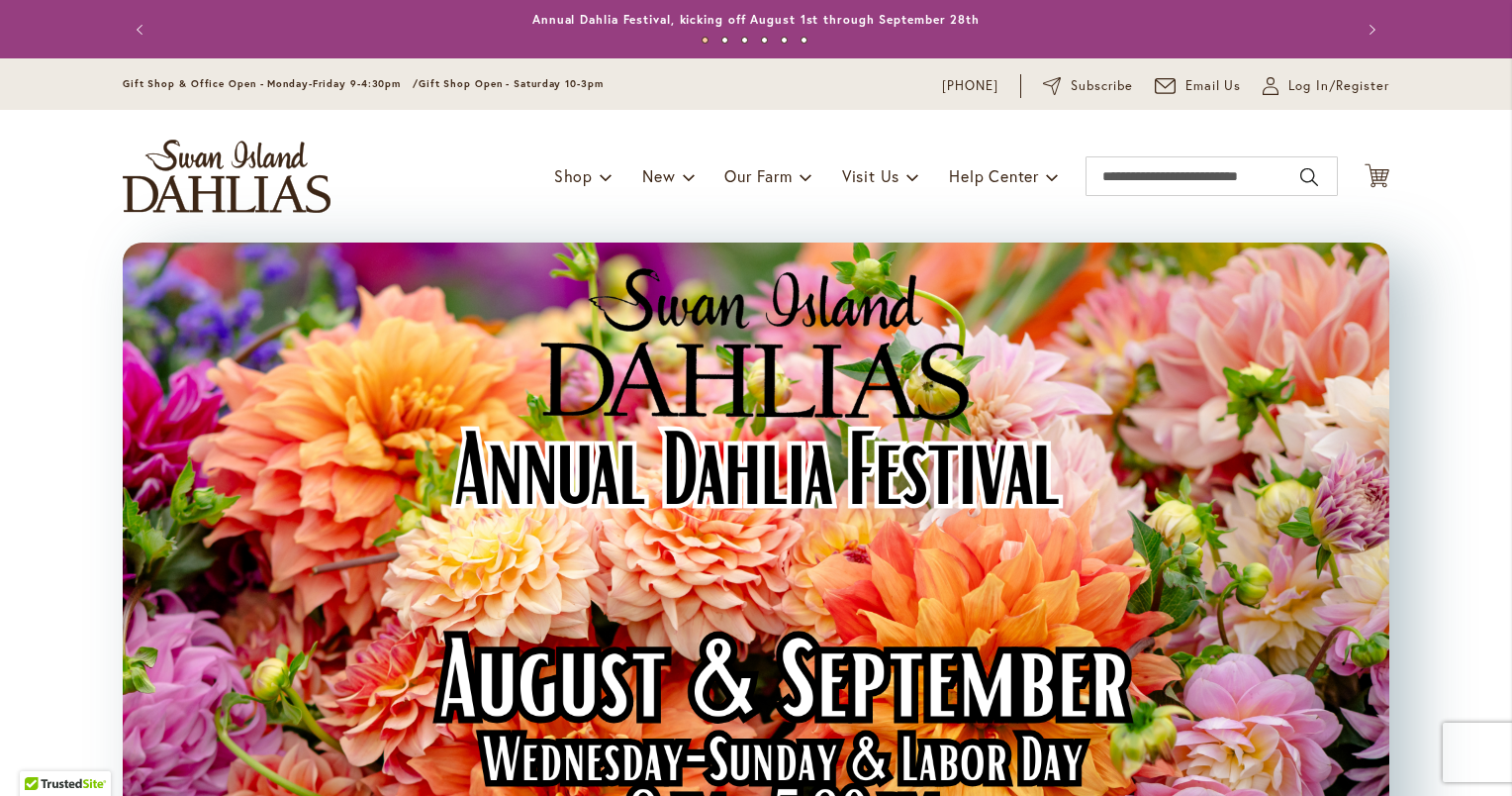 type on "**********" 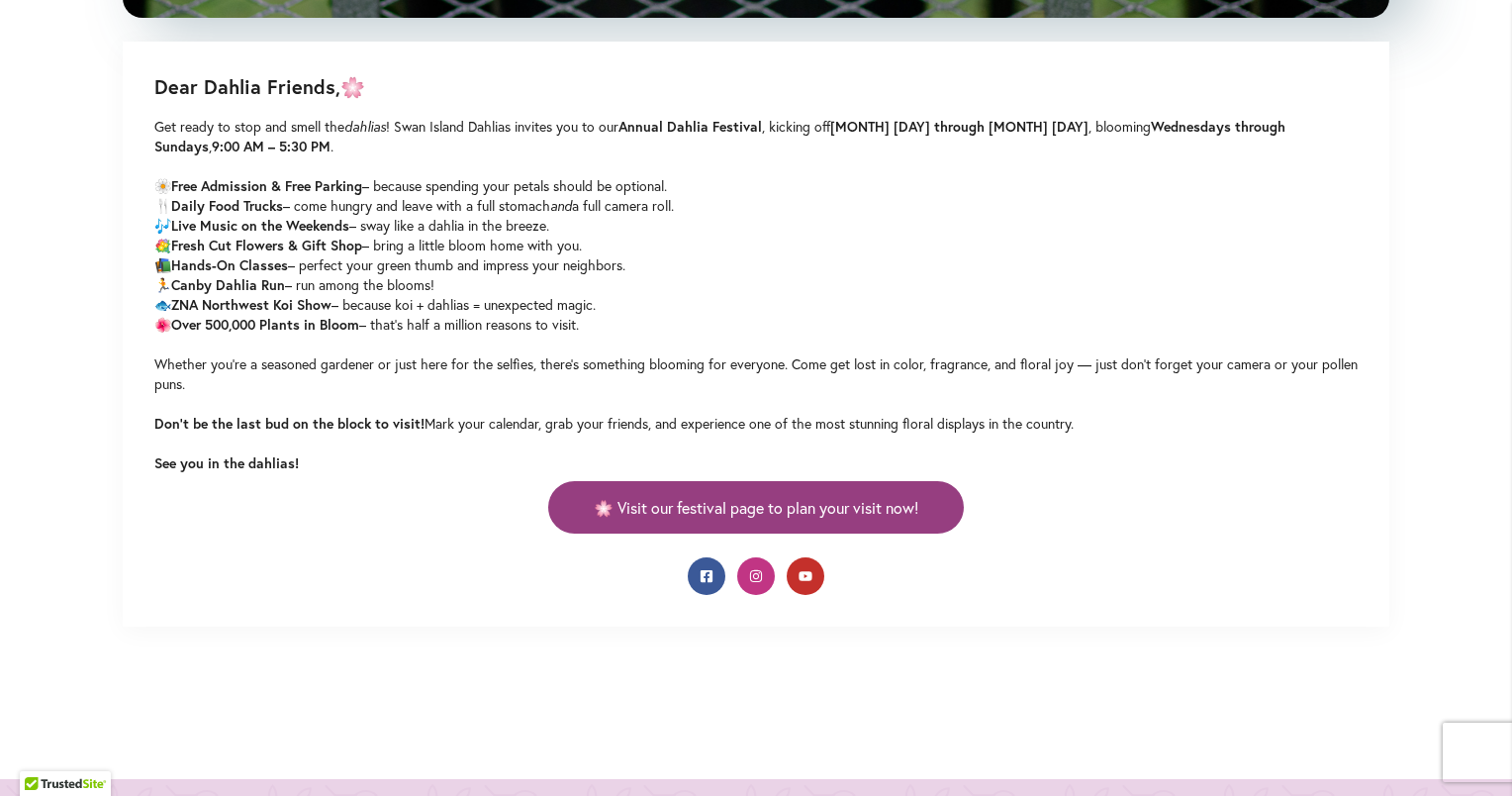 scroll, scrollTop: 1070, scrollLeft: 0, axis: vertical 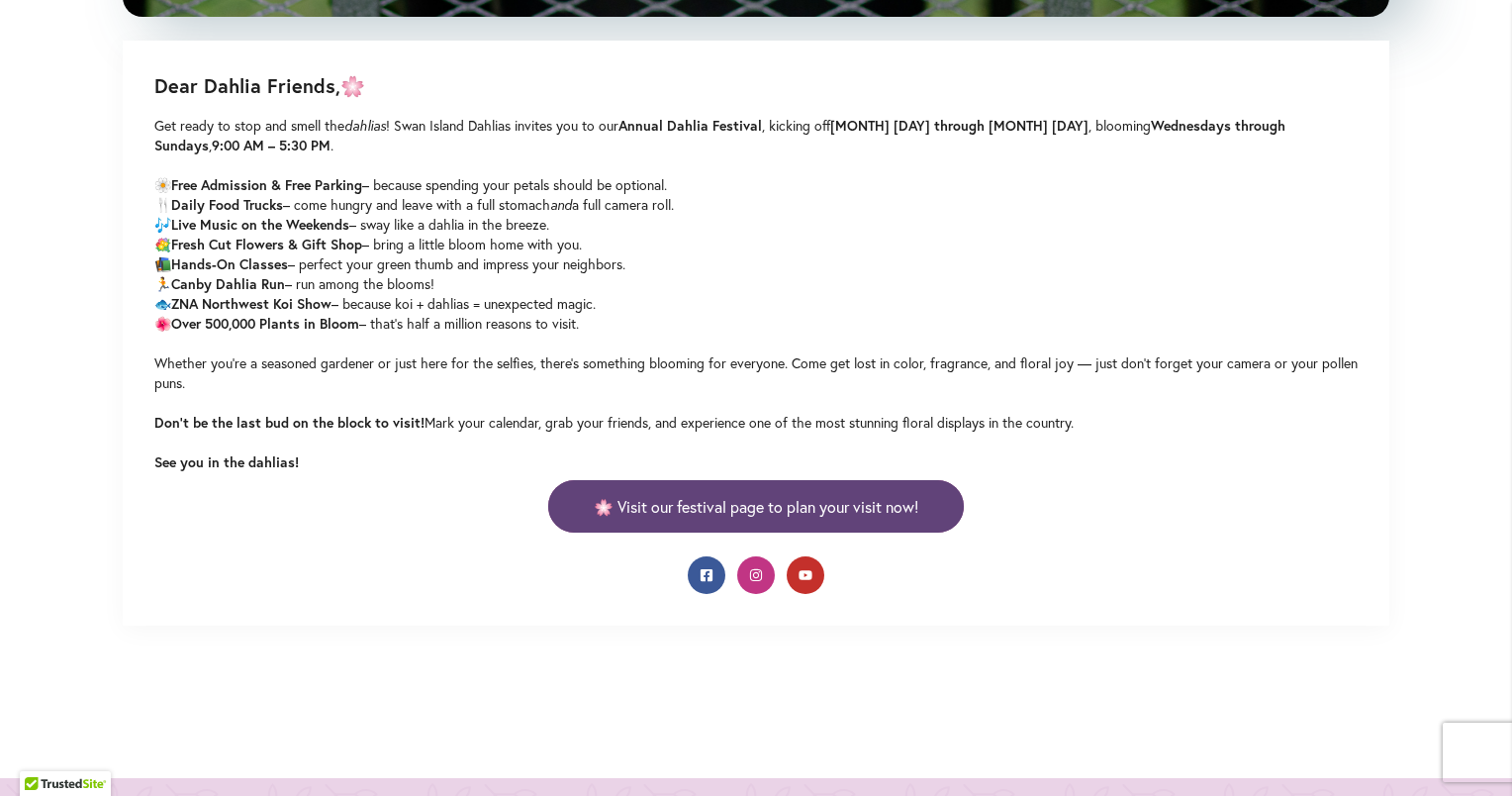 click on "🌸 Visit our festival page to plan your visit now!" 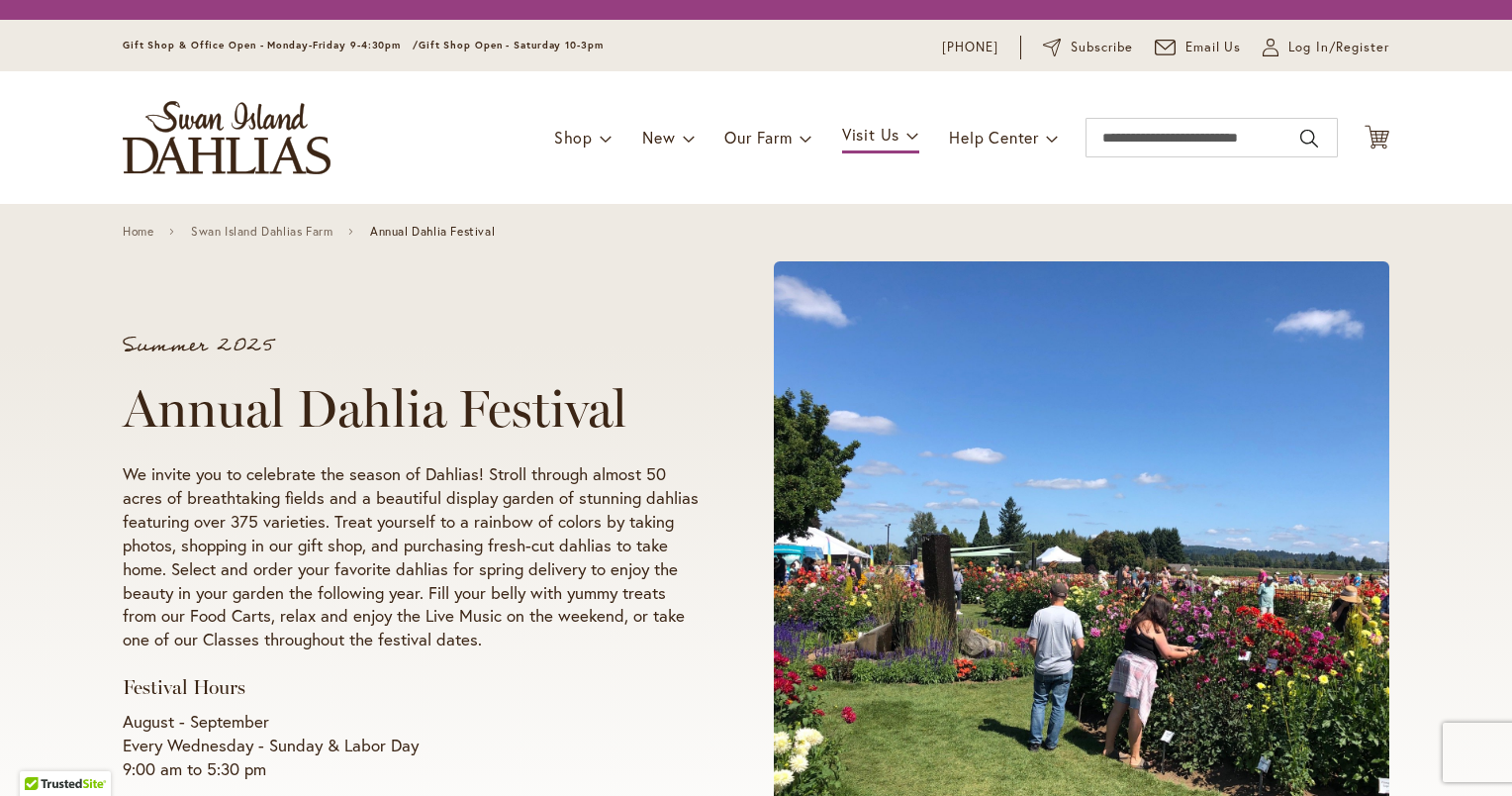 scroll, scrollTop: 0, scrollLeft: 0, axis: both 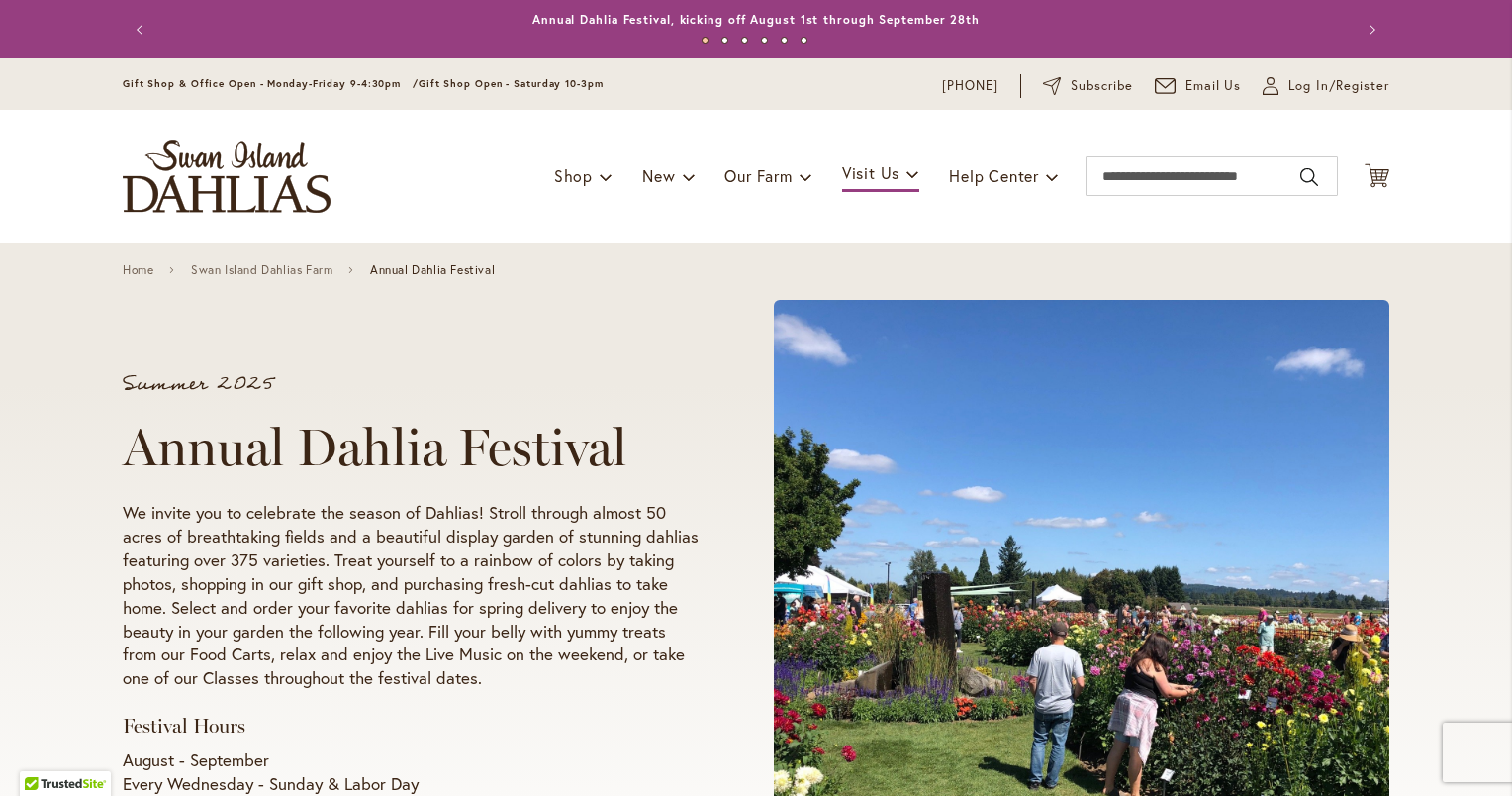type on "**********" 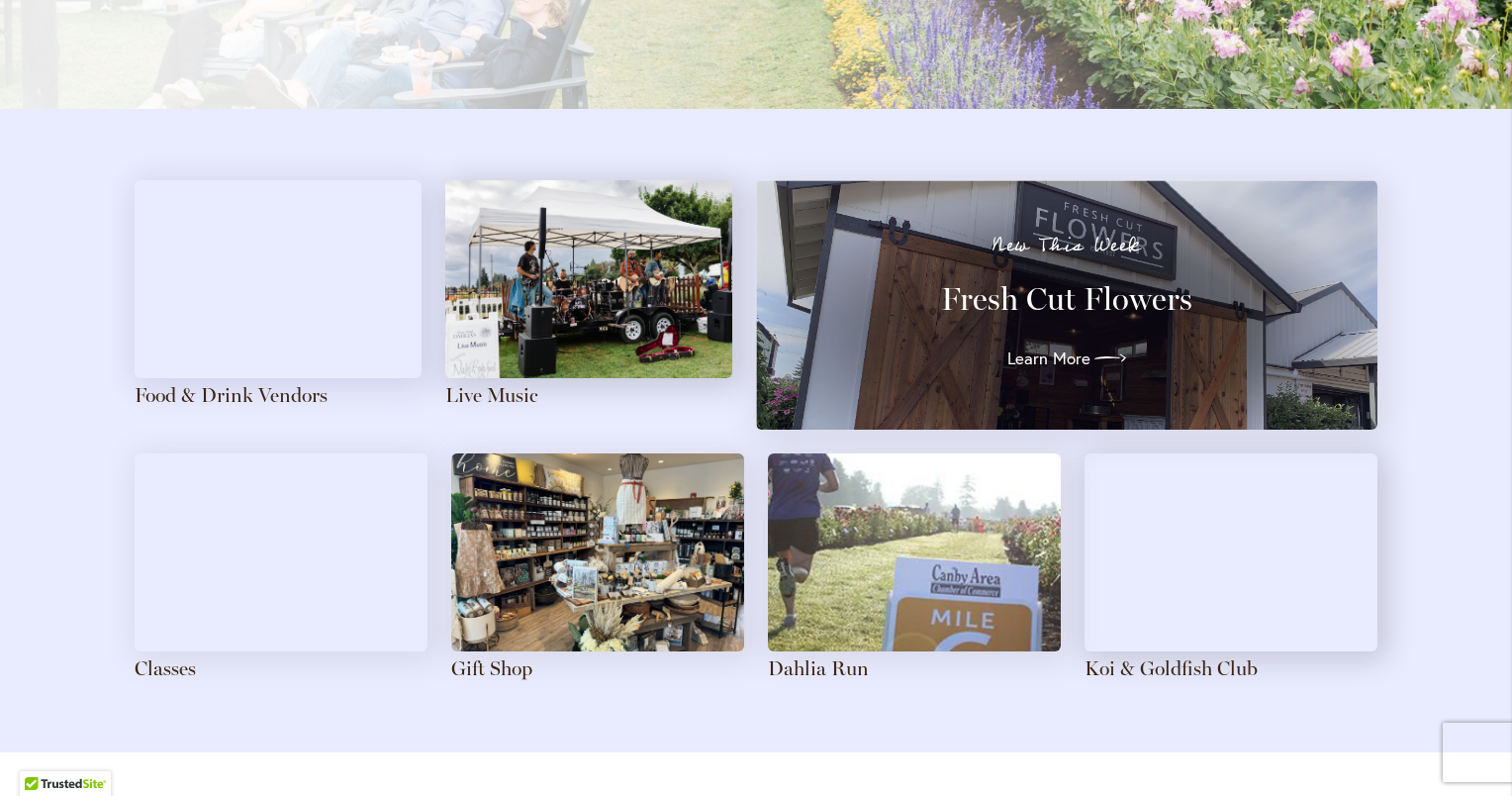 scroll, scrollTop: 2082, scrollLeft: 0, axis: vertical 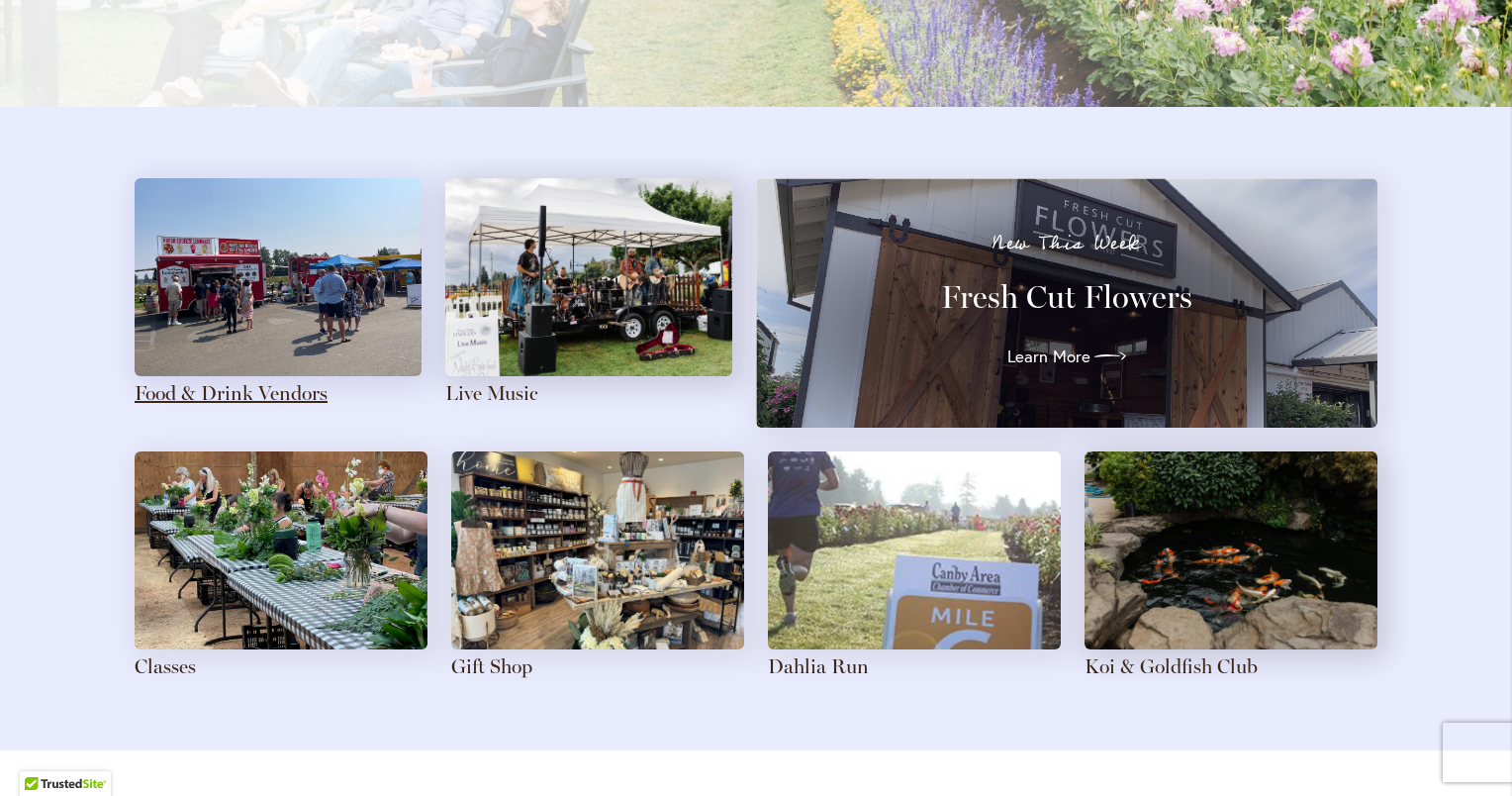 click on "Food & Drink Vendors" at bounding box center [231, 393] 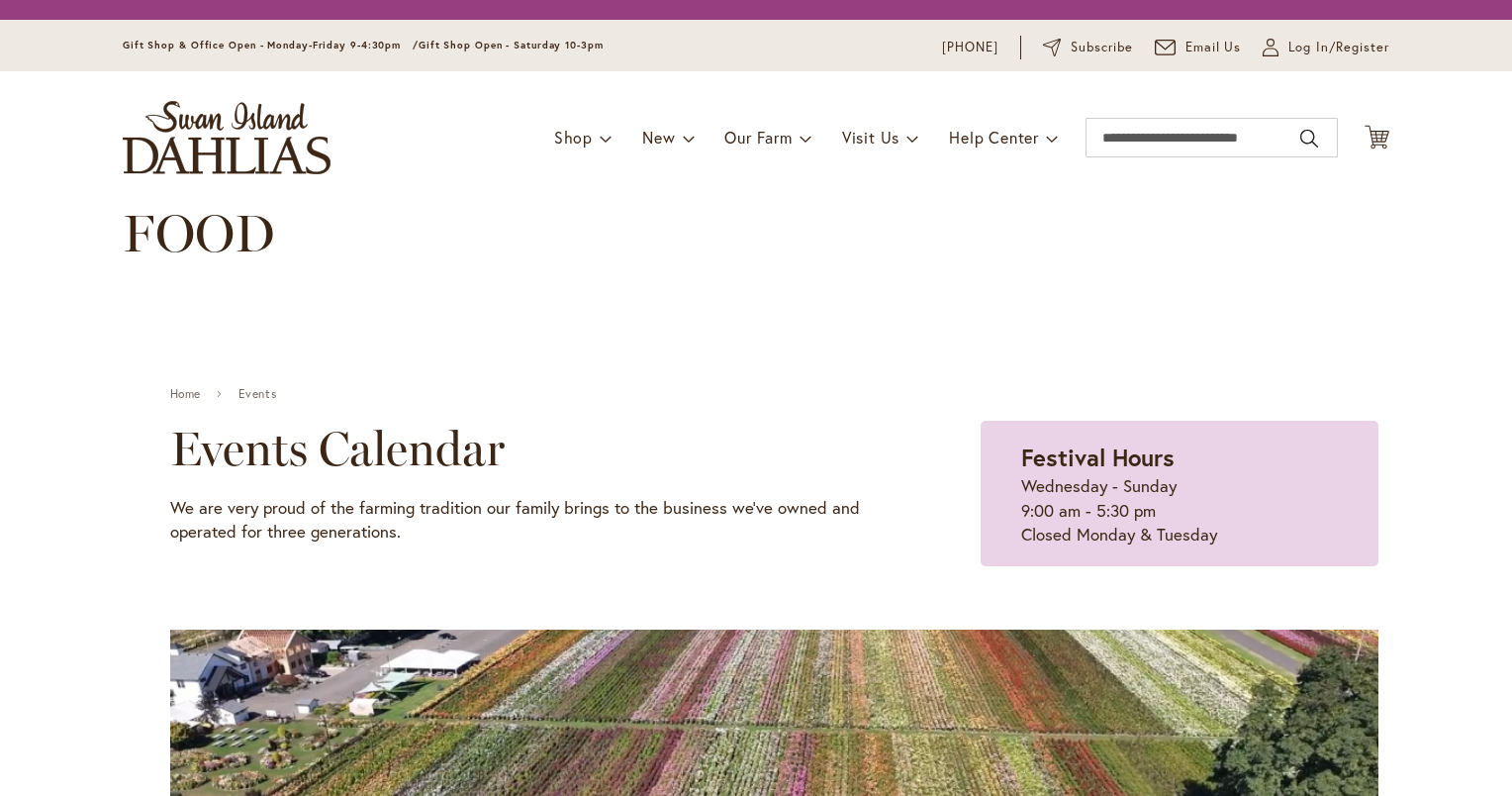 scroll, scrollTop: 0, scrollLeft: 0, axis: both 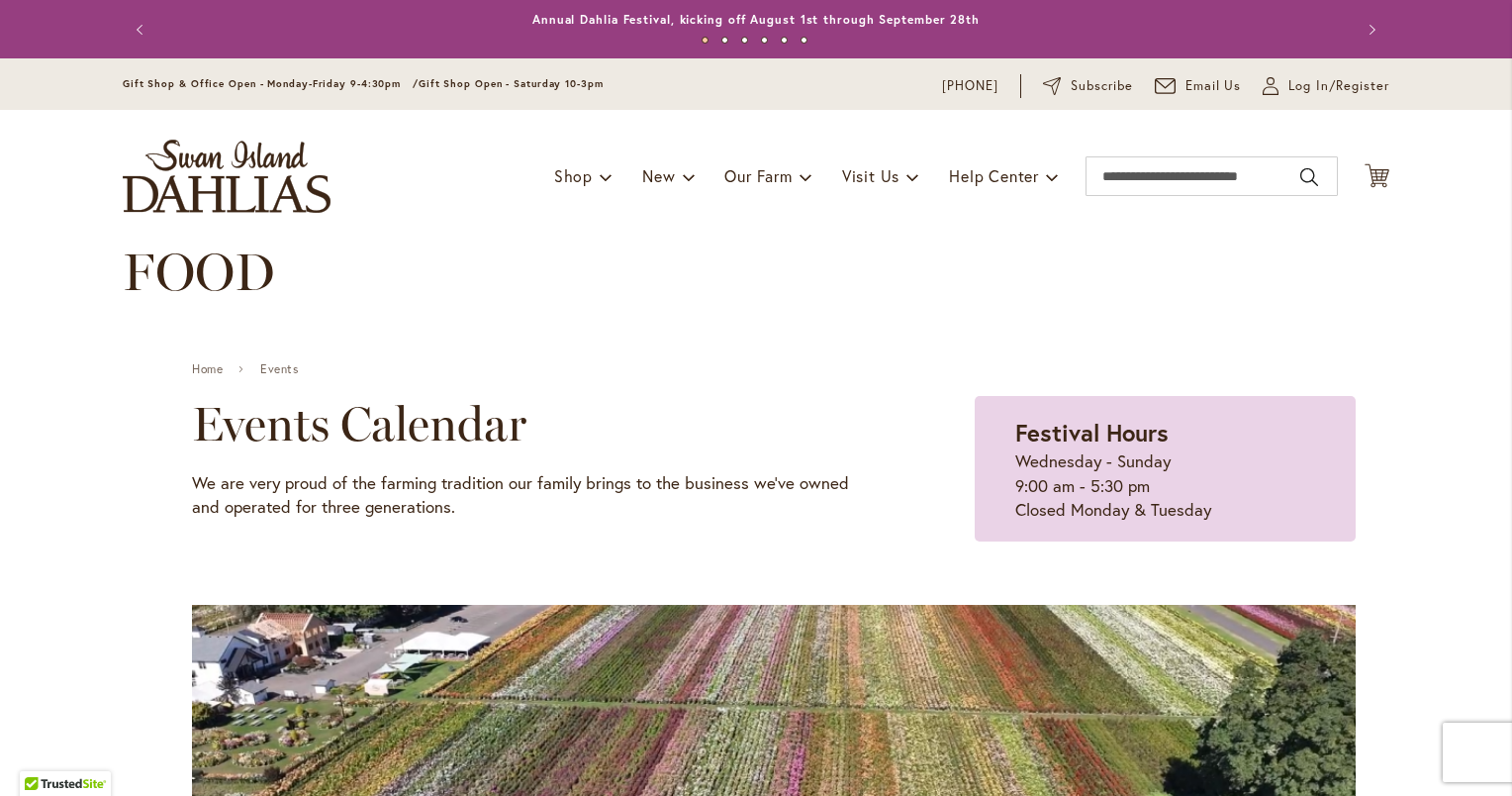 type on "**********" 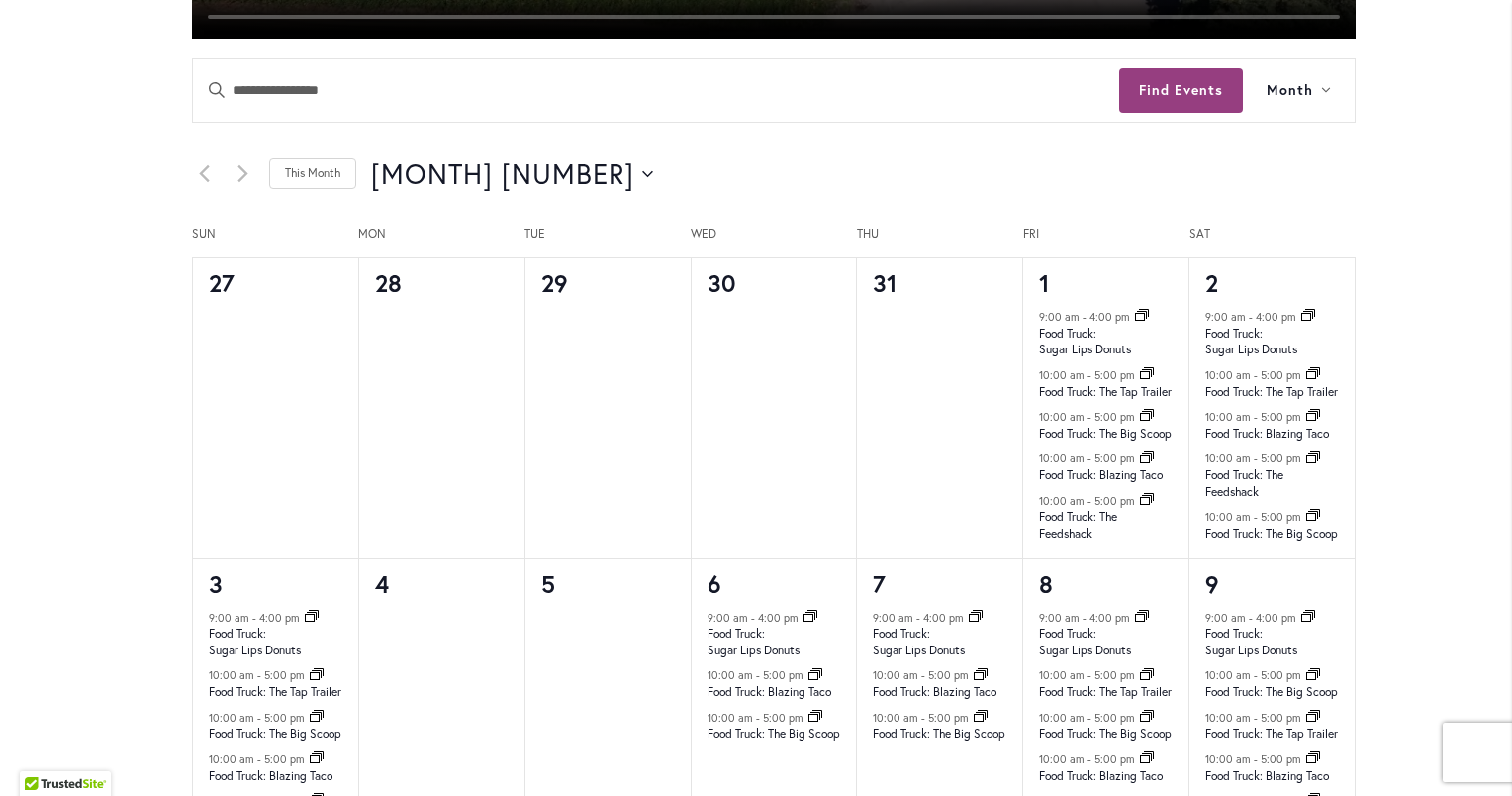 scroll, scrollTop: 998, scrollLeft: 0, axis: vertical 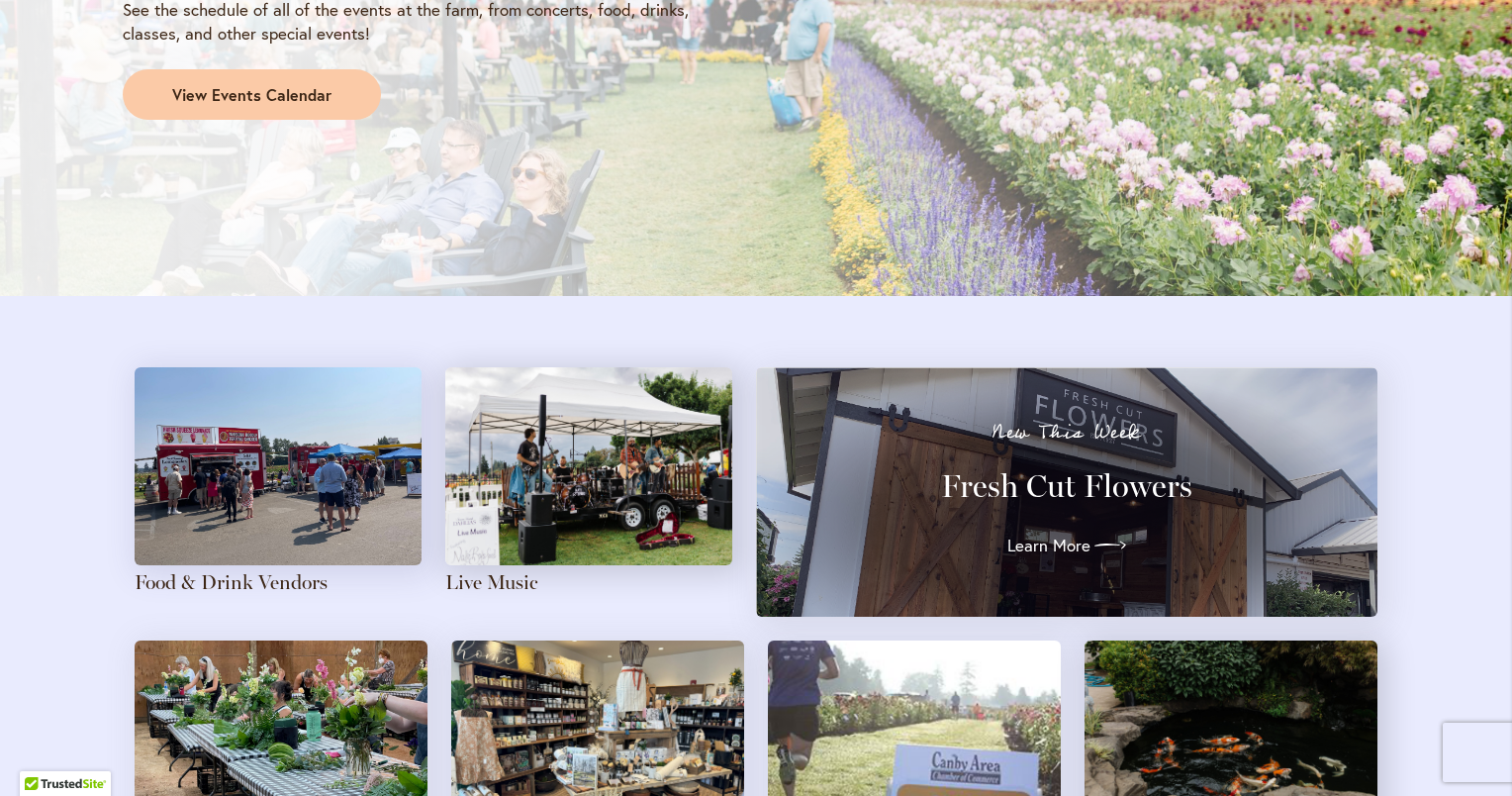 type on "**********" 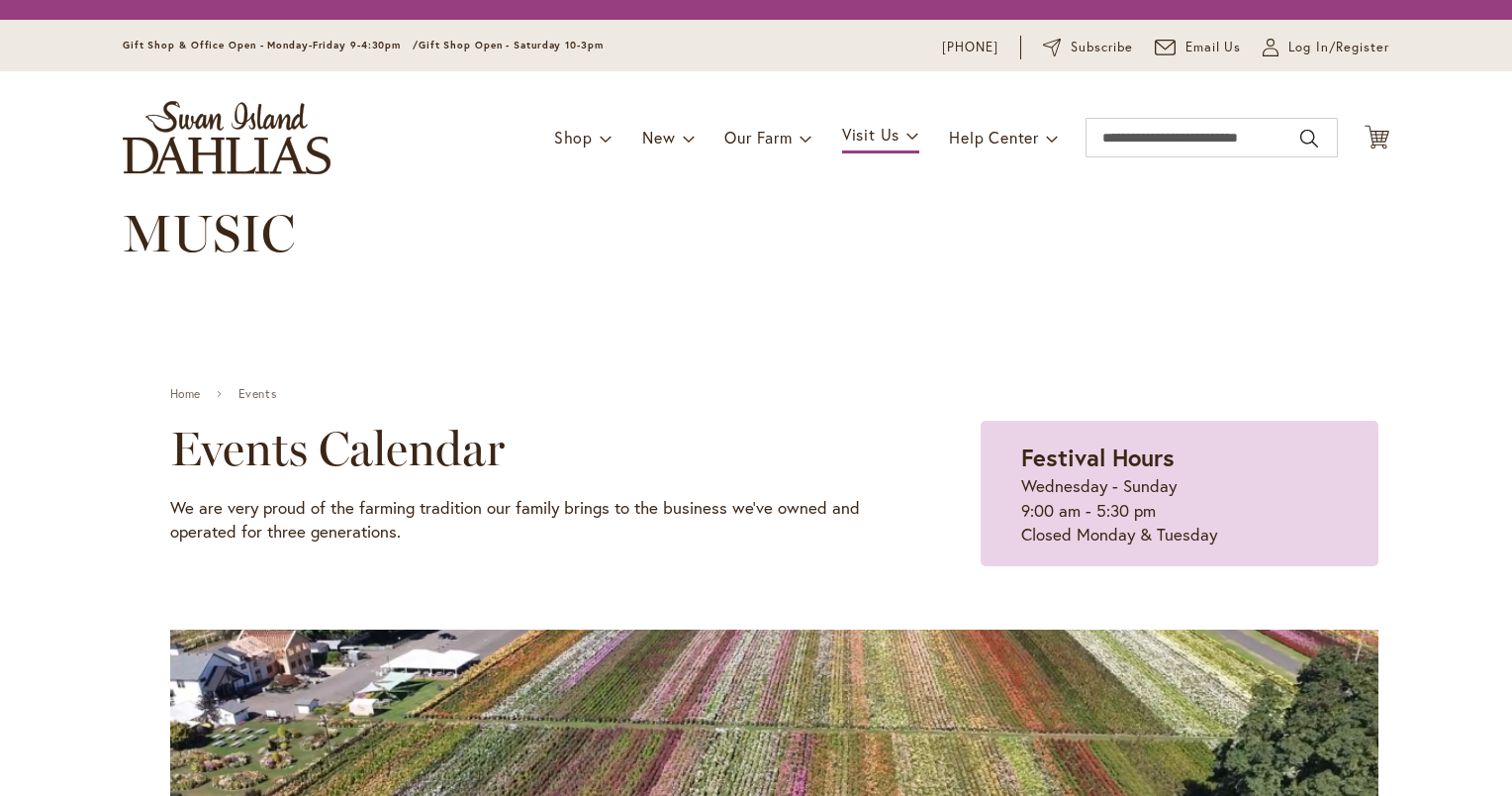 scroll, scrollTop: 0, scrollLeft: 0, axis: both 